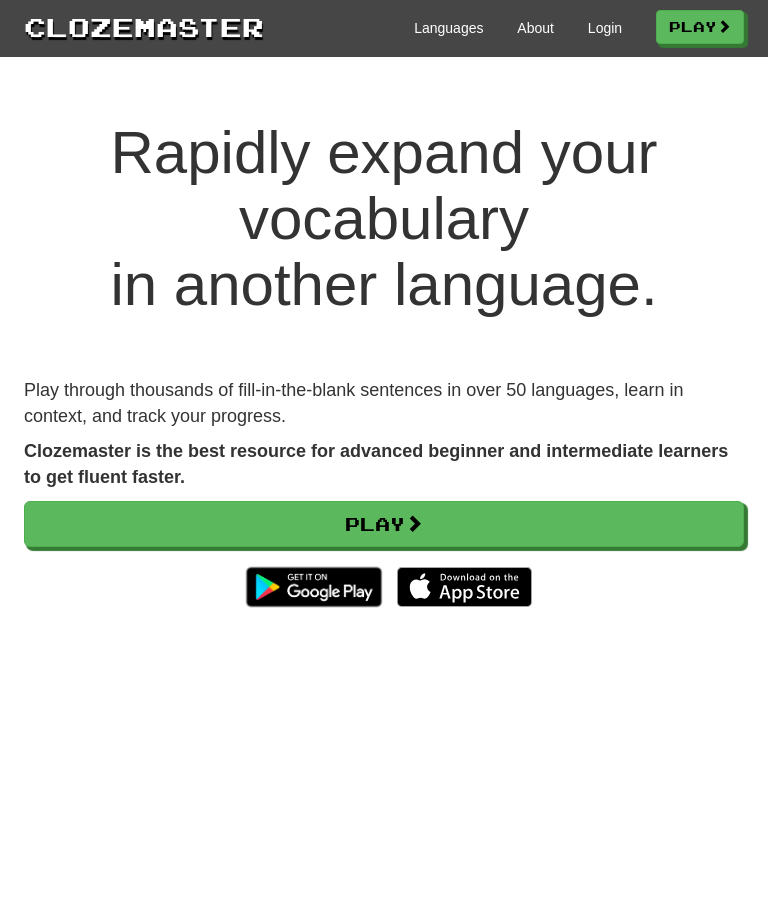 scroll, scrollTop: 0, scrollLeft: 0, axis: both 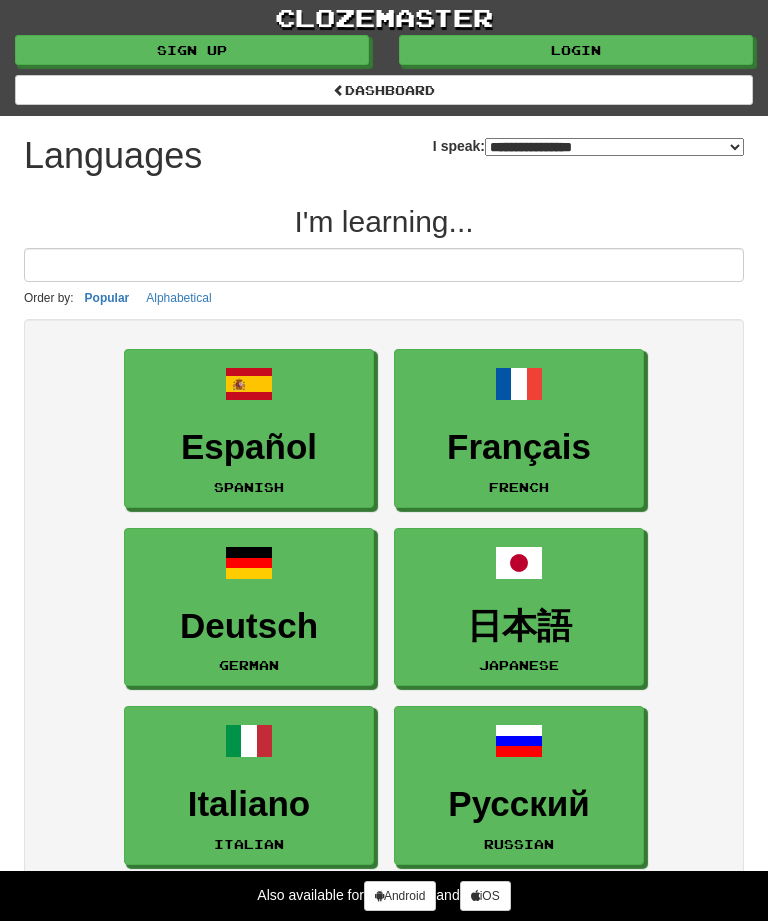 select on "*******" 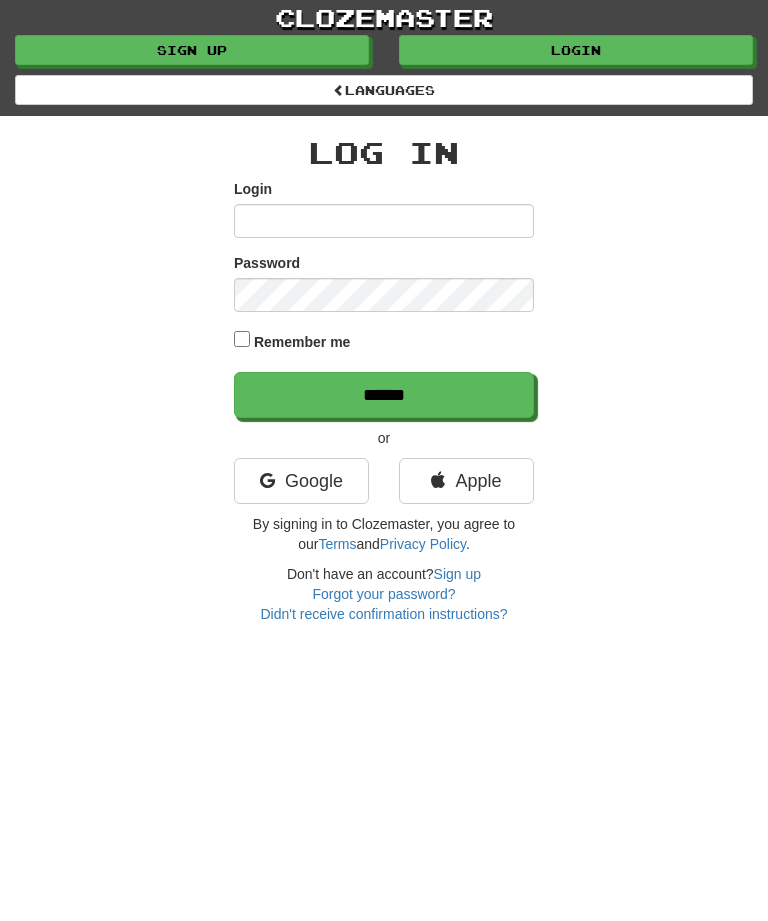 scroll, scrollTop: 0, scrollLeft: 0, axis: both 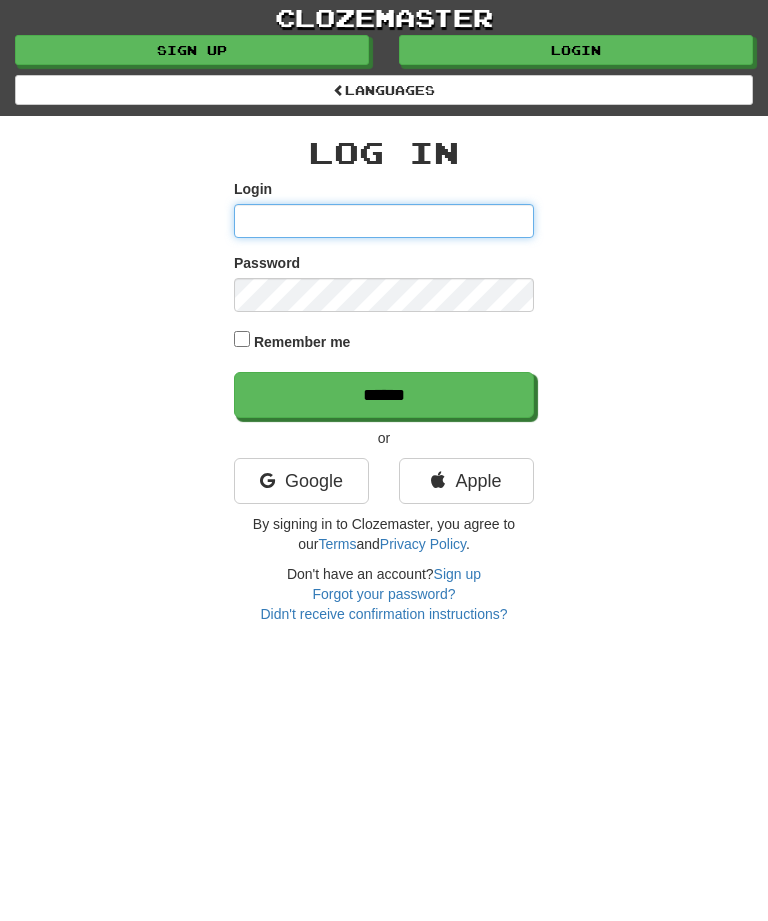 type on "**********" 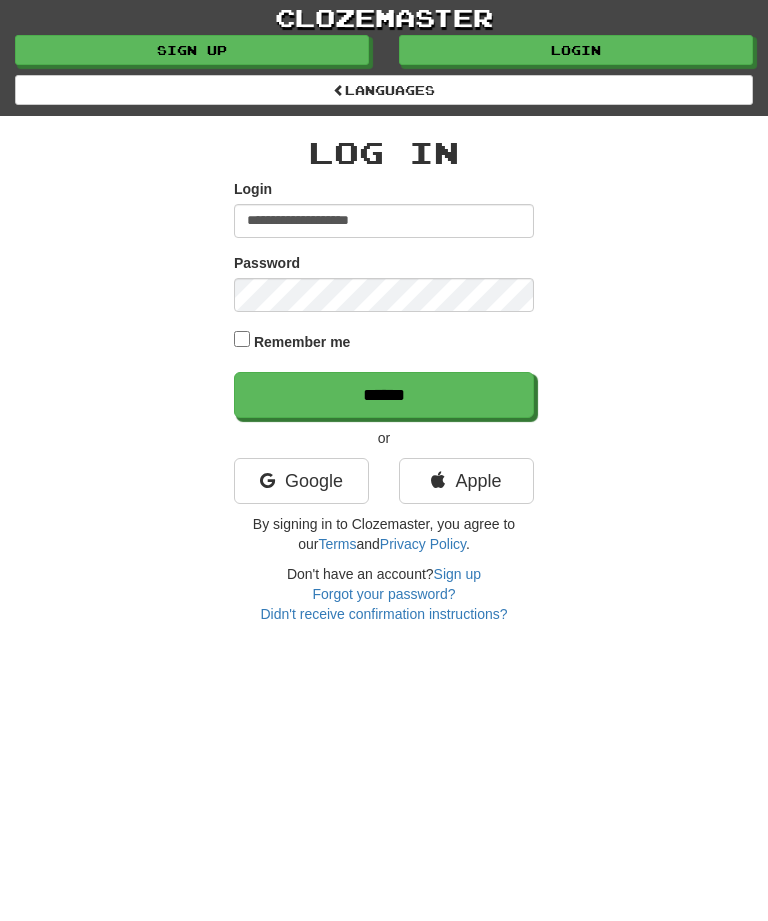 click on "******" at bounding box center [384, 395] 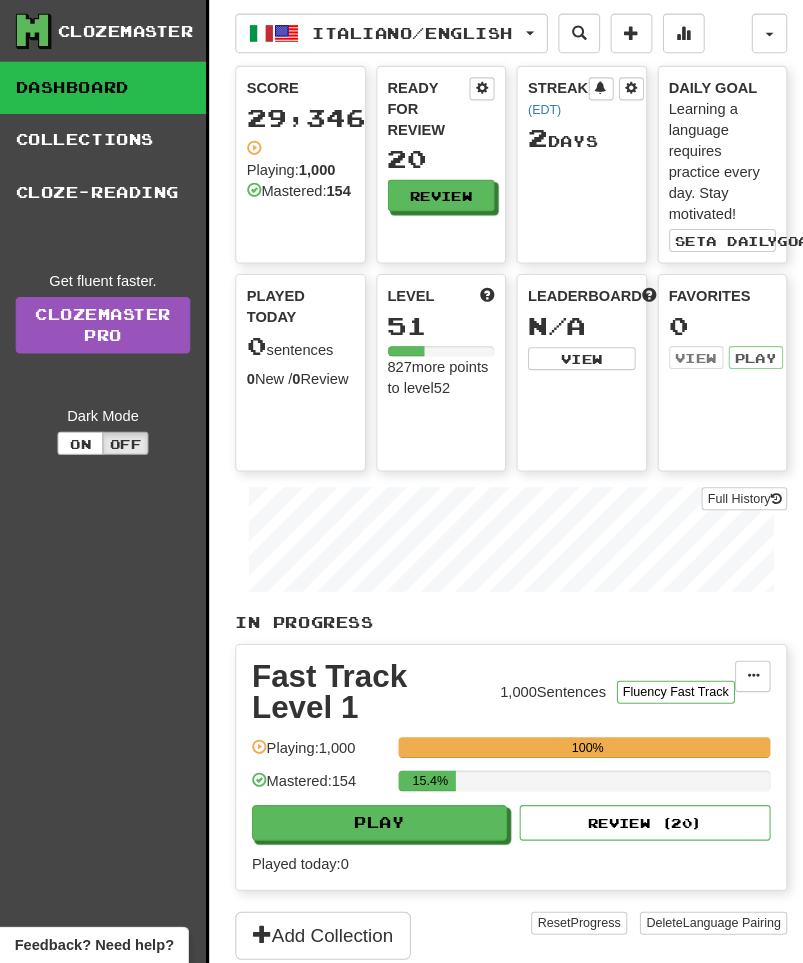 scroll, scrollTop: 0, scrollLeft: 0, axis: both 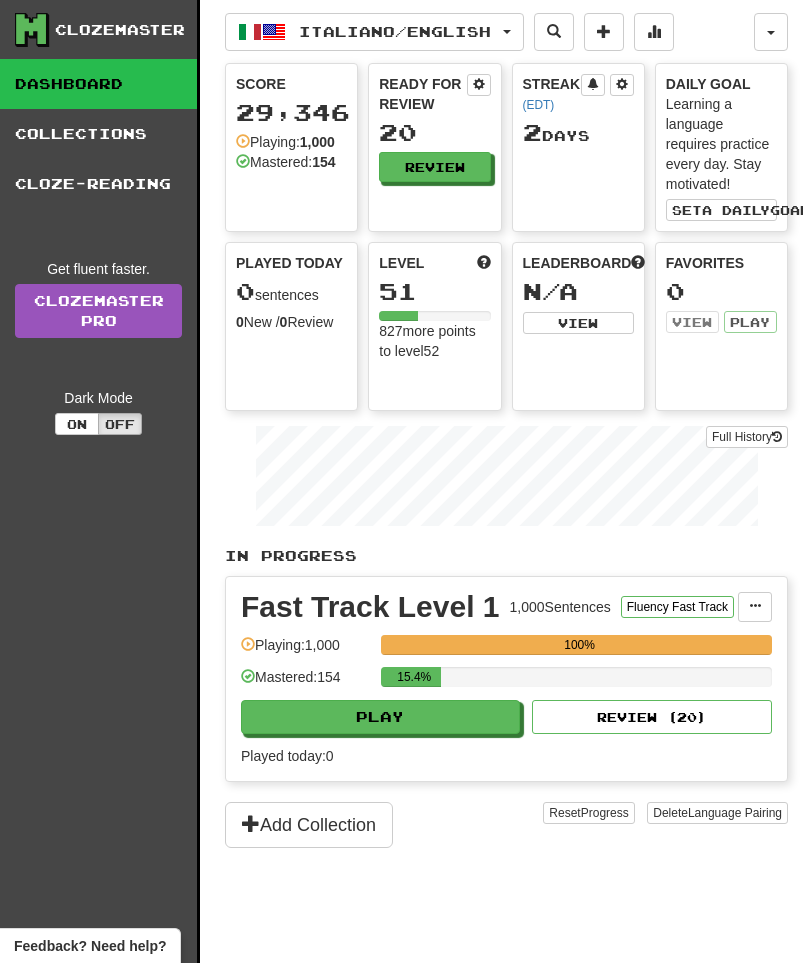 click on "Play" at bounding box center (380, 717) 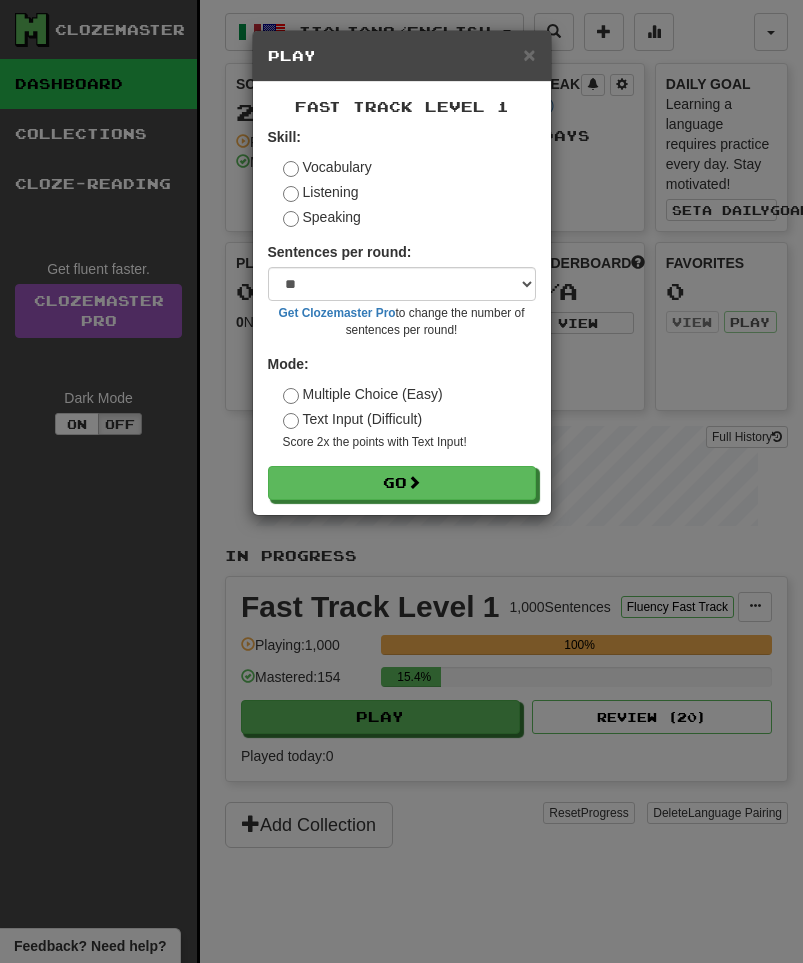 click on "Speaking" at bounding box center [322, 217] 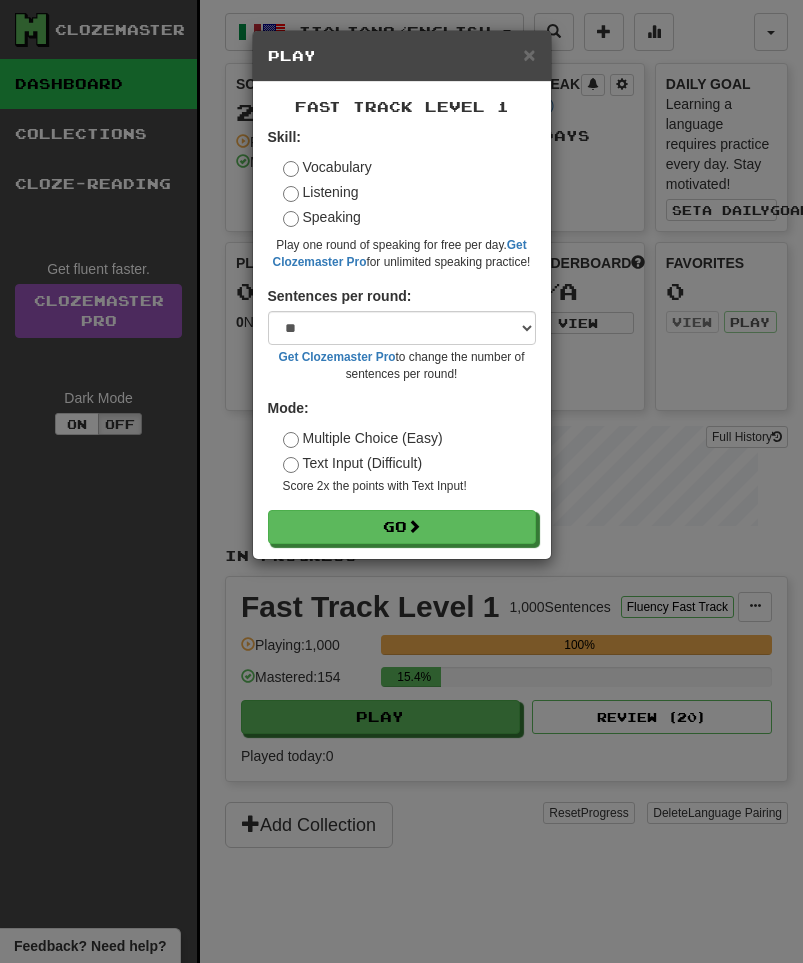 click on "Go" at bounding box center (402, 527) 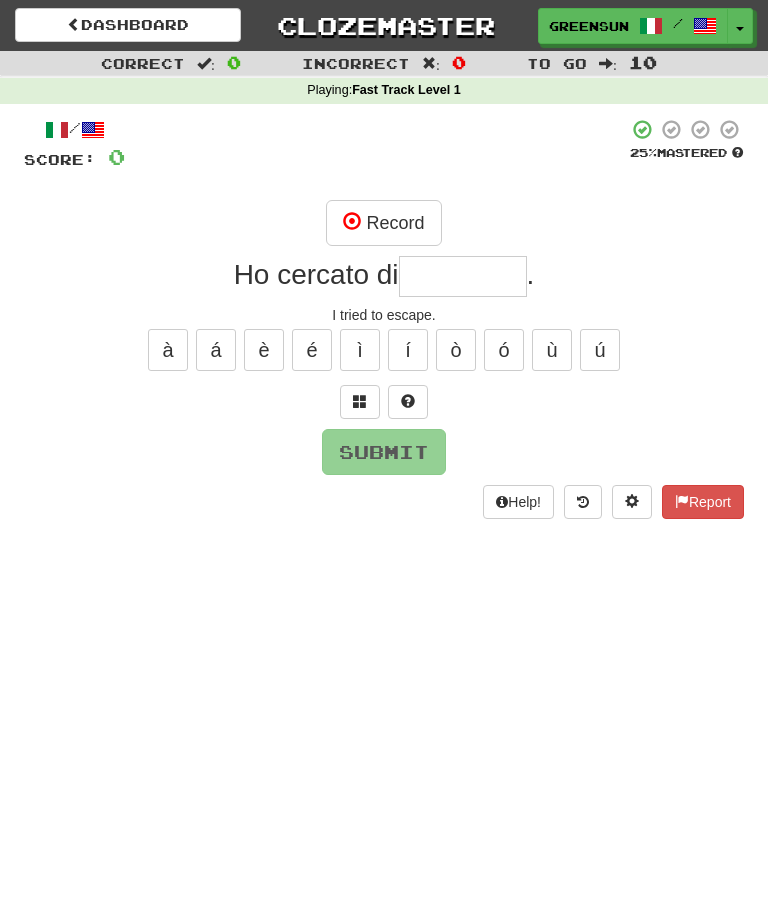scroll, scrollTop: 0, scrollLeft: 0, axis: both 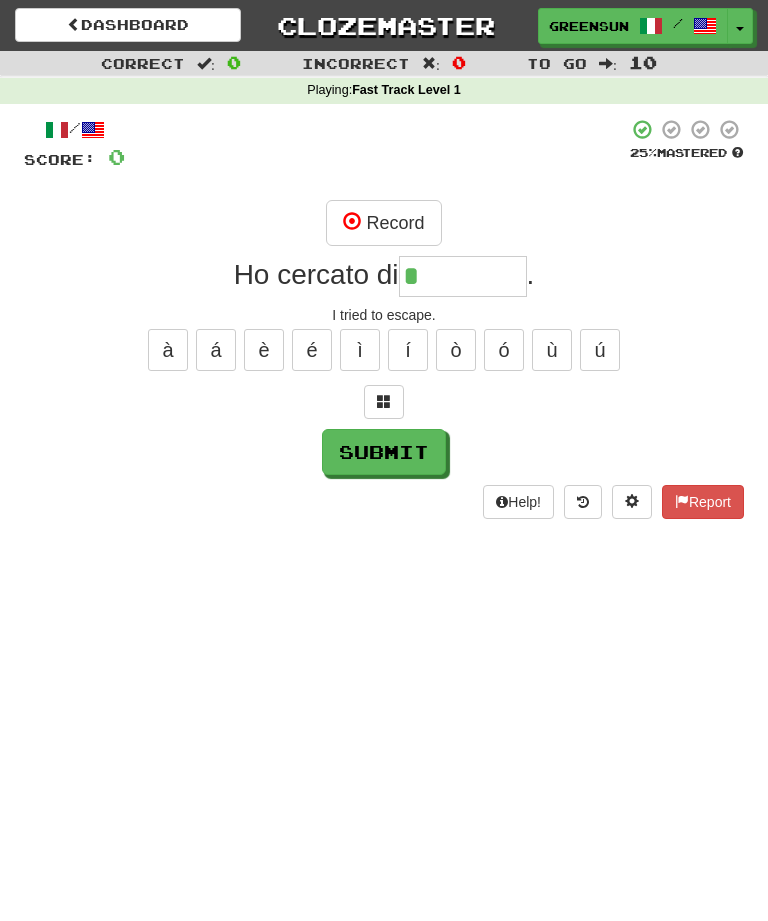 click on "Record" at bounding box center (383, 223) 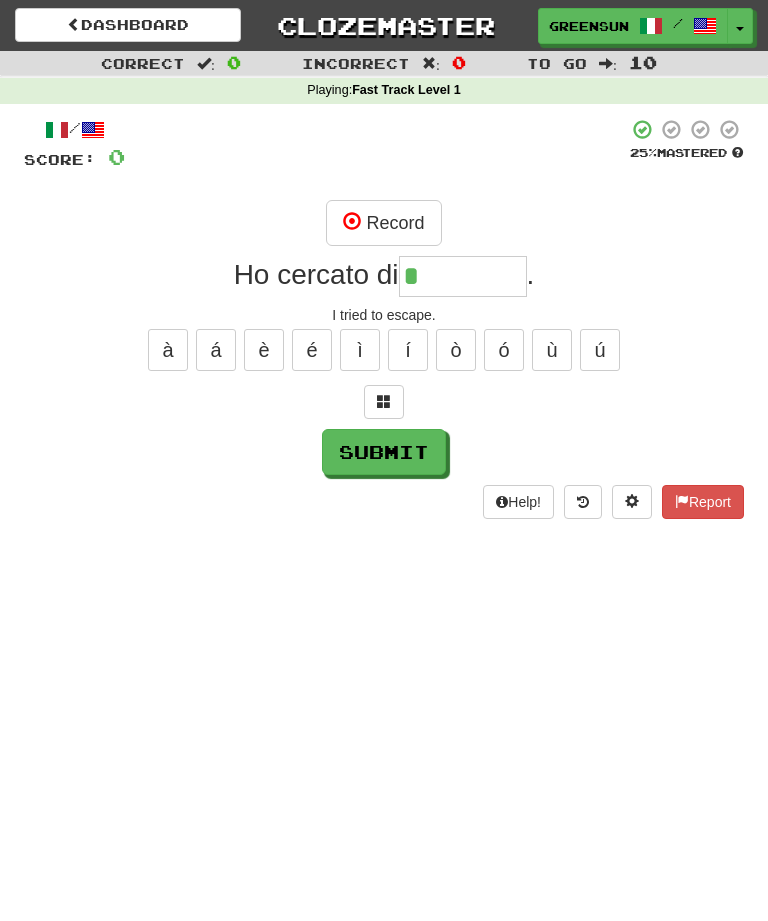 click at bounding box center (384, 401) 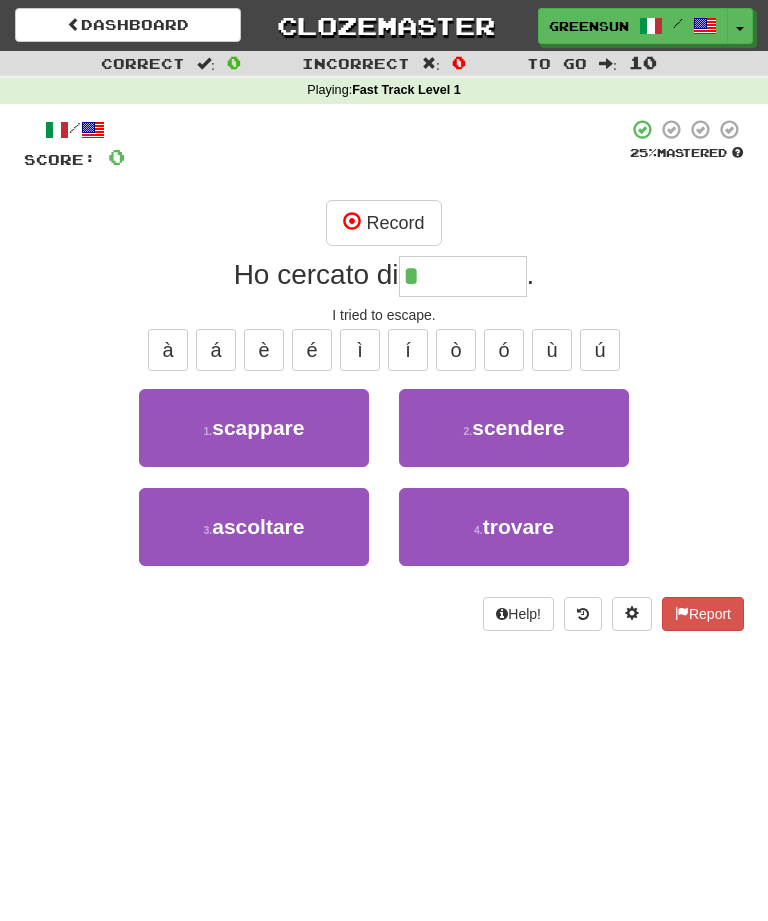 click on "1 .  scappare" at bounding box center [254, 428] 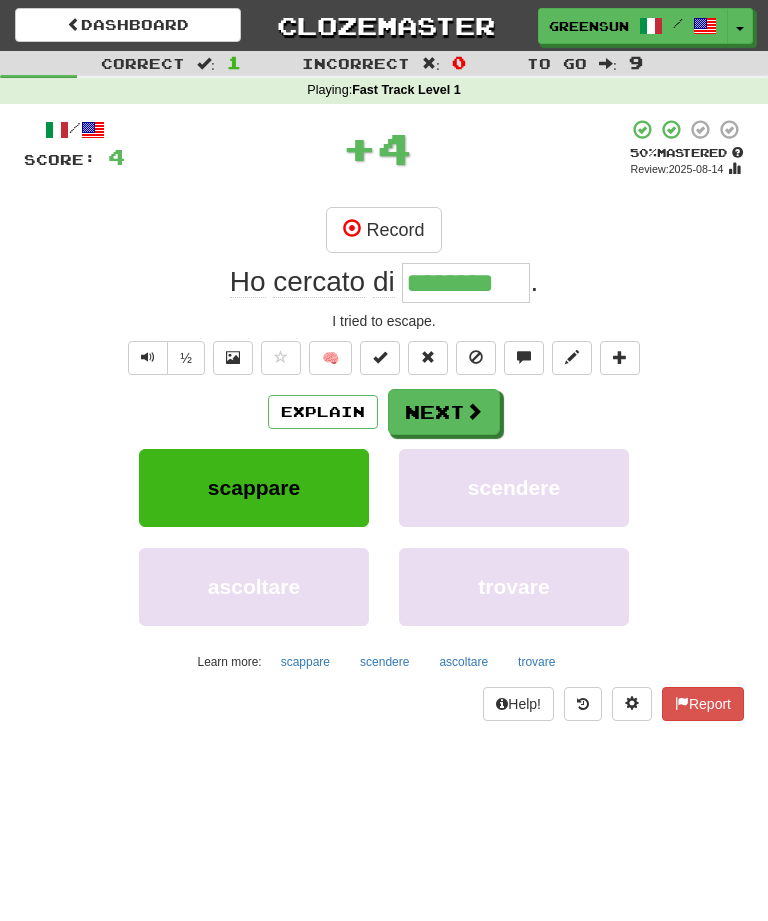 click at bounding box center [474, 411] 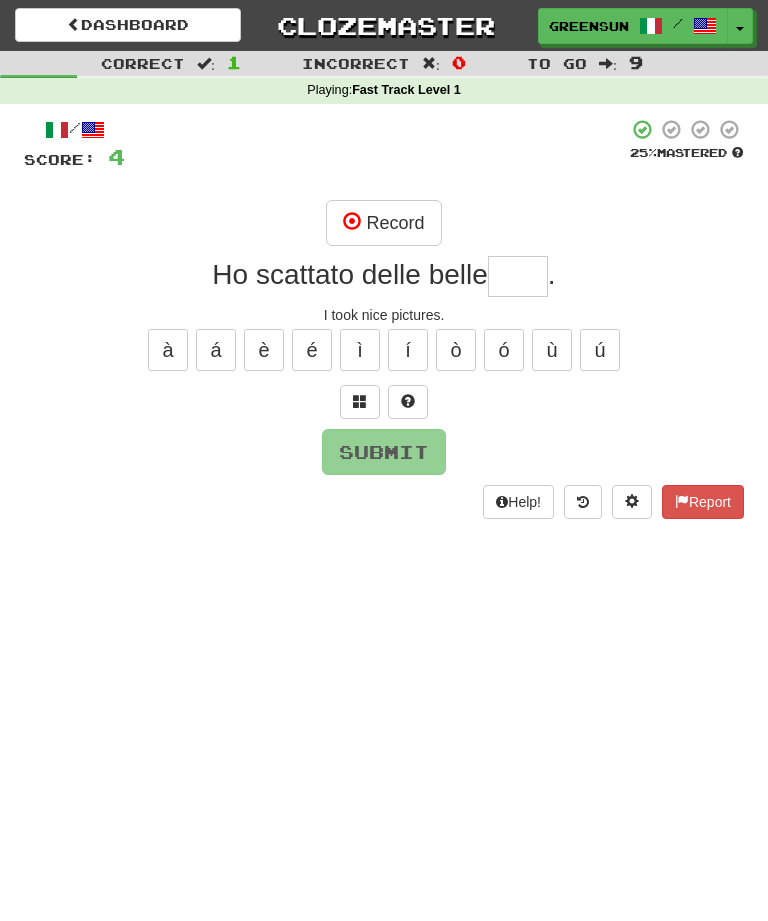 click on "Record" at bounding box center (383, 223) 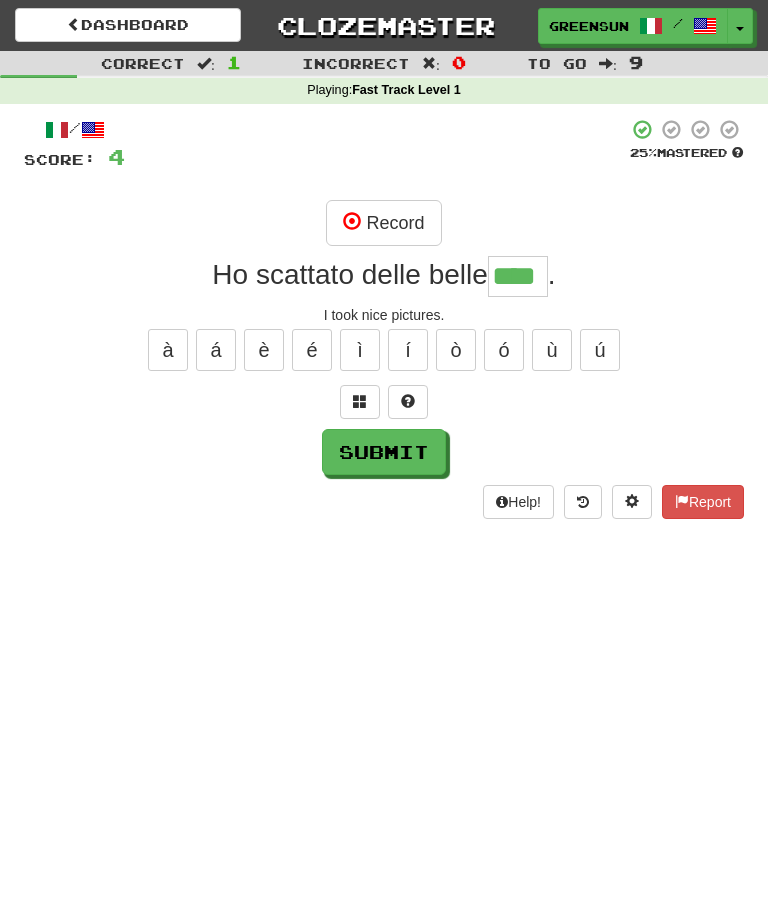 type on "****" 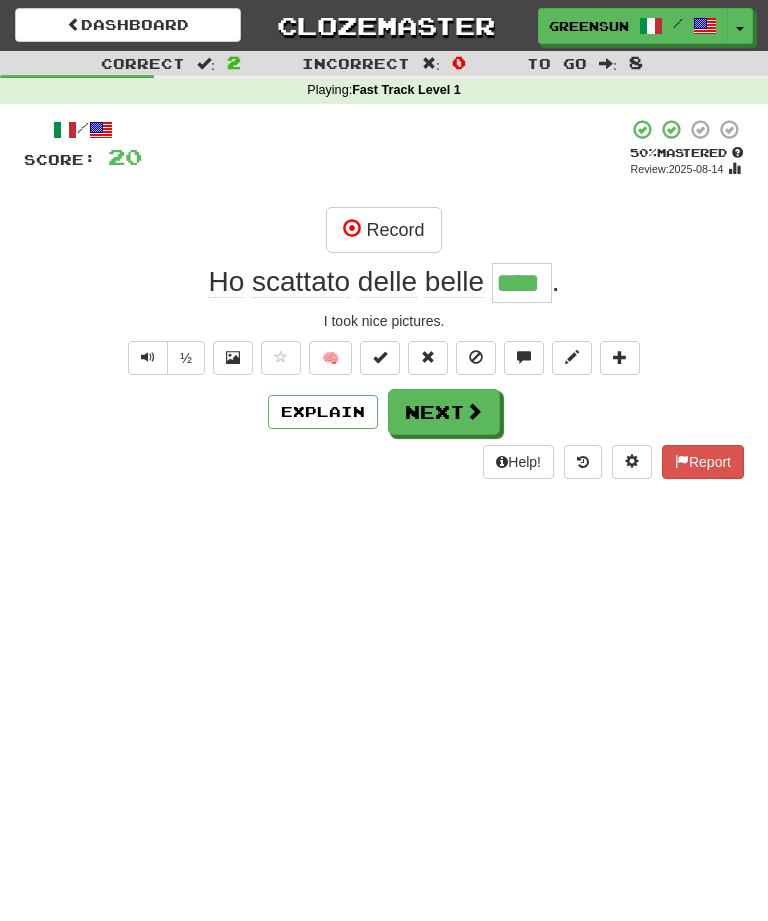 click on "Next" at bounding box center [444, 412] 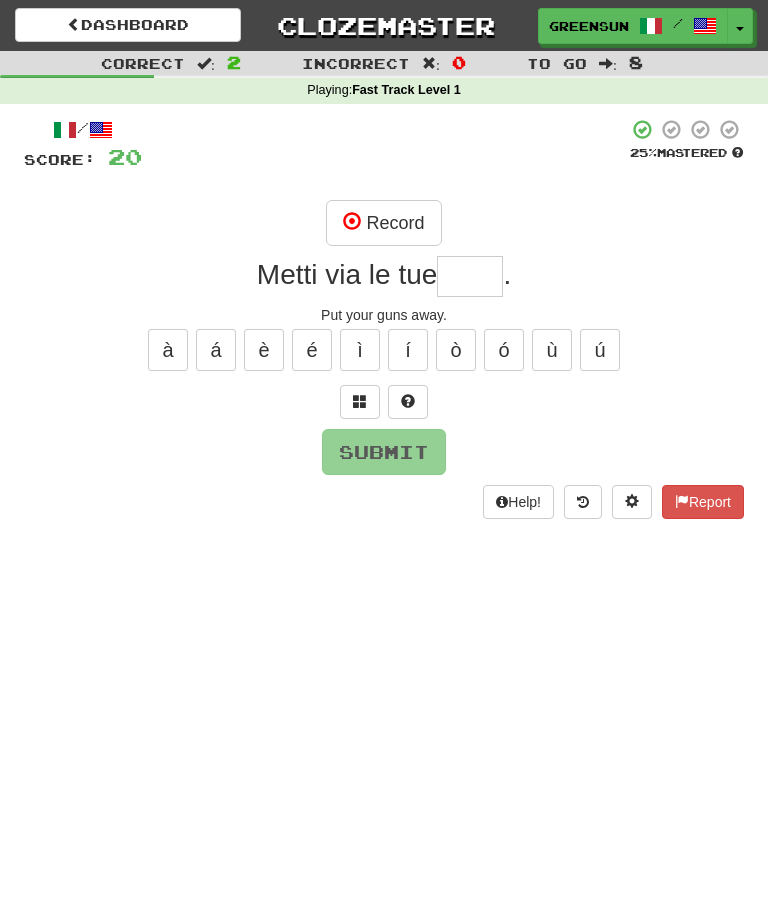 type on "*" 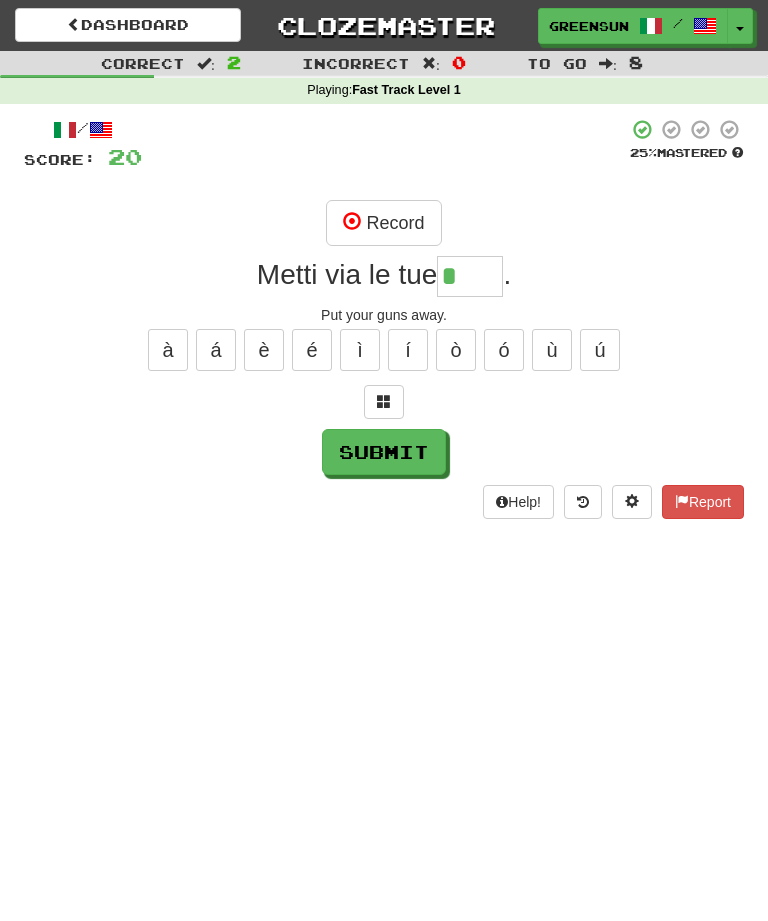 click at bounding box center (384, 402) 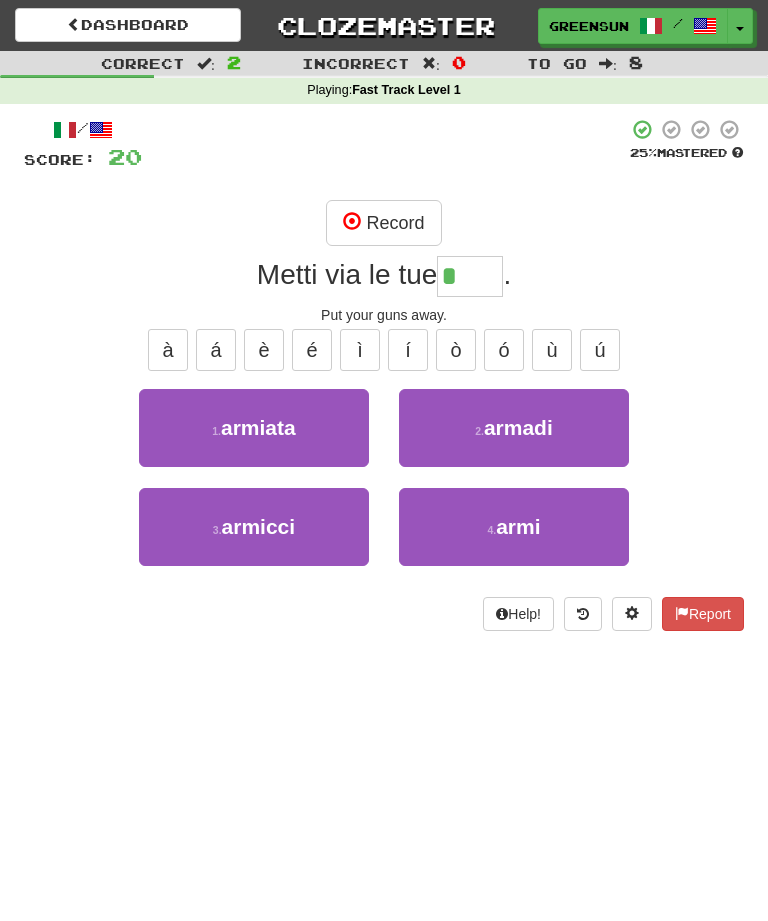 click on "armicci" at bounding box center (259, 526) 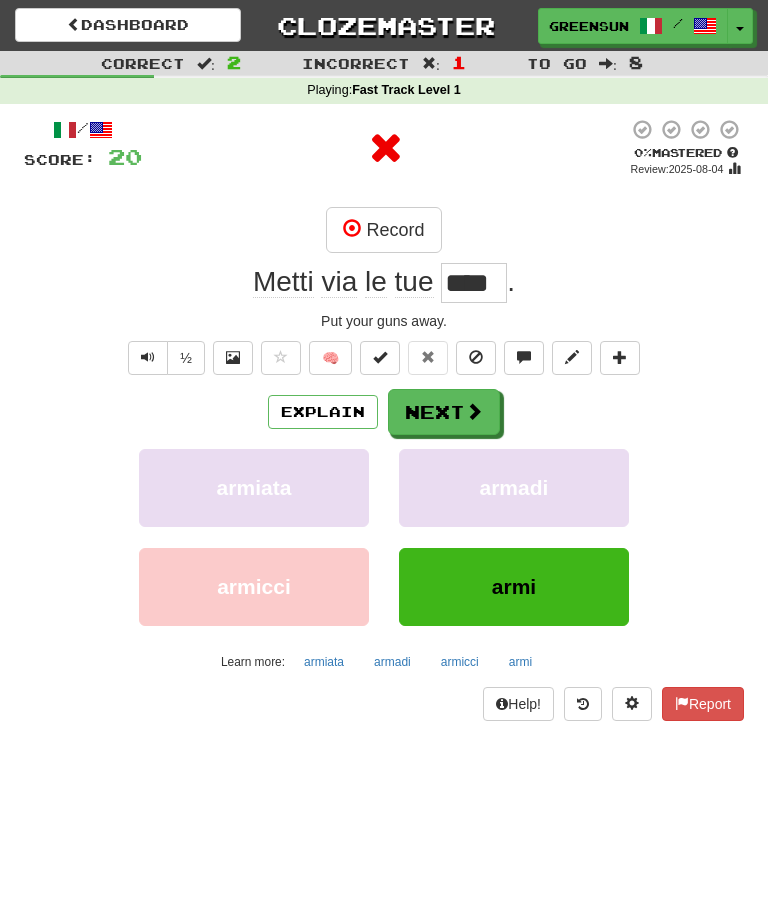 click on "Next" at bounding box center (444, 412) 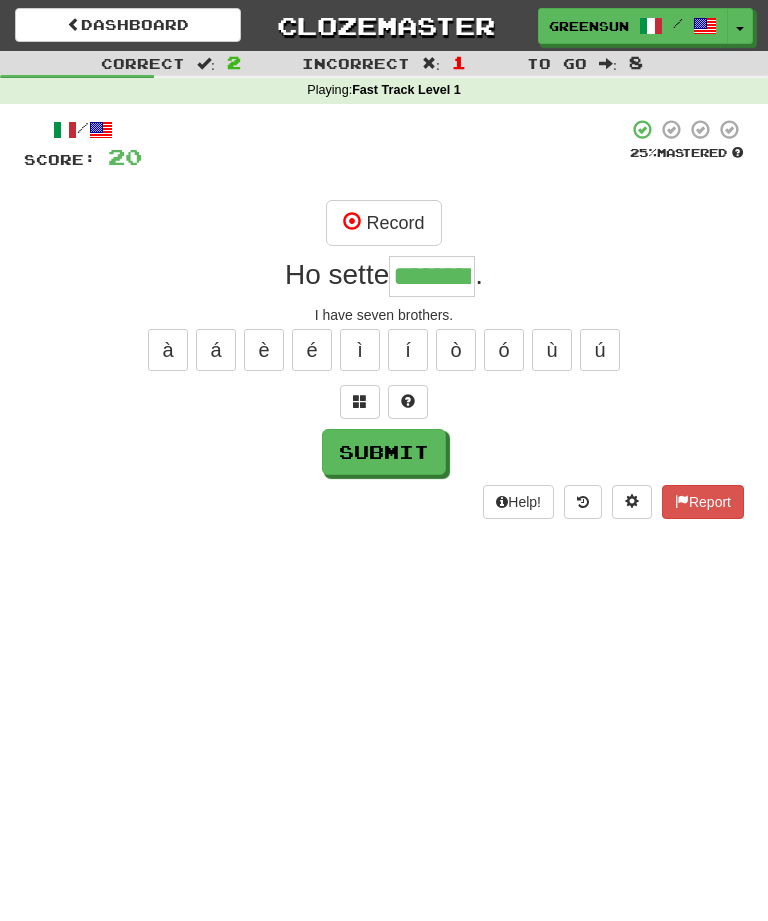 type on "********" 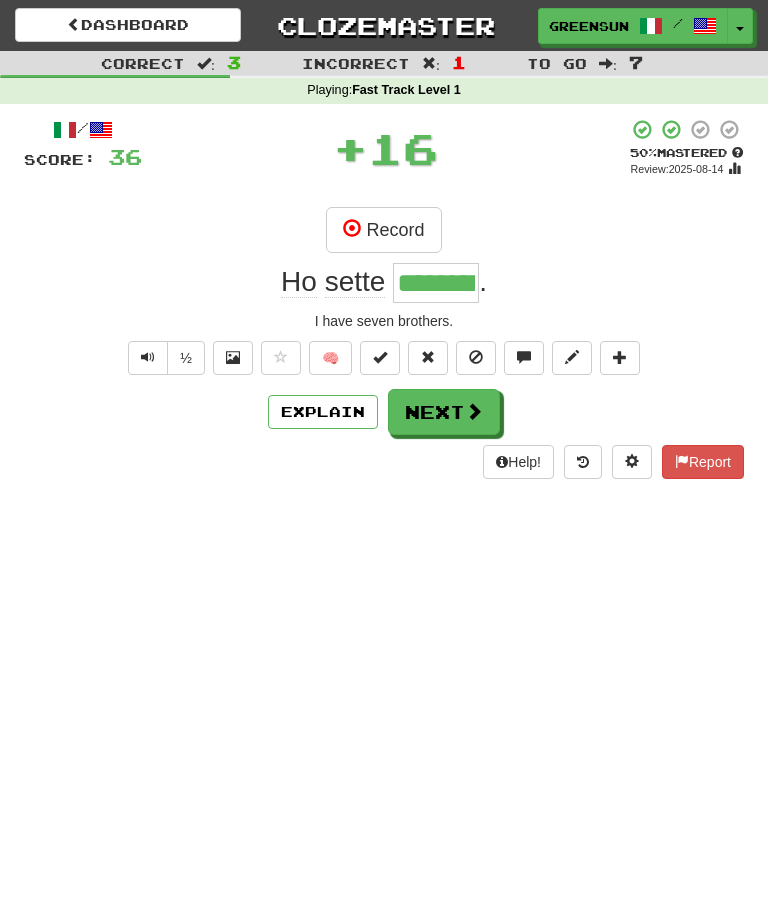 click on "Next" at bounding box center (444, 412) 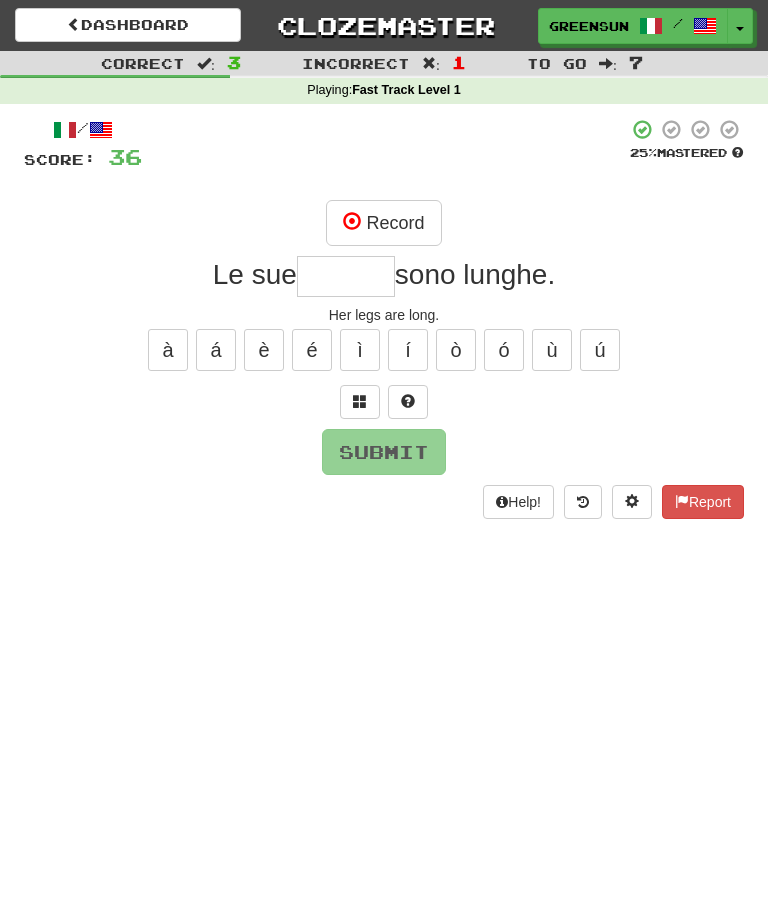 click at bounding box center [408, 401] 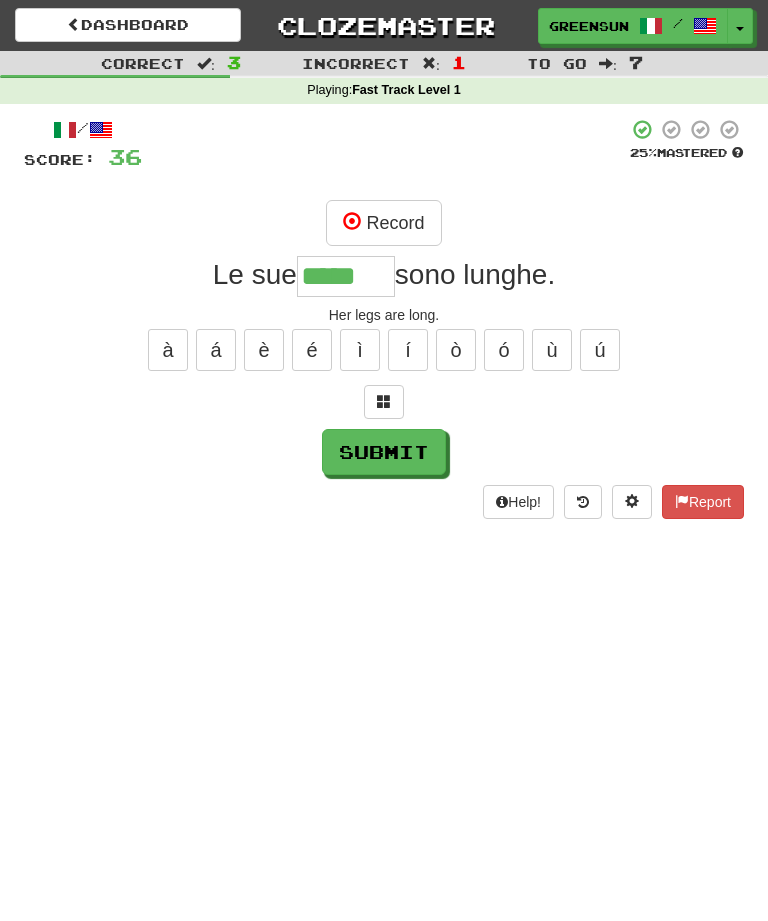 type on "*****" 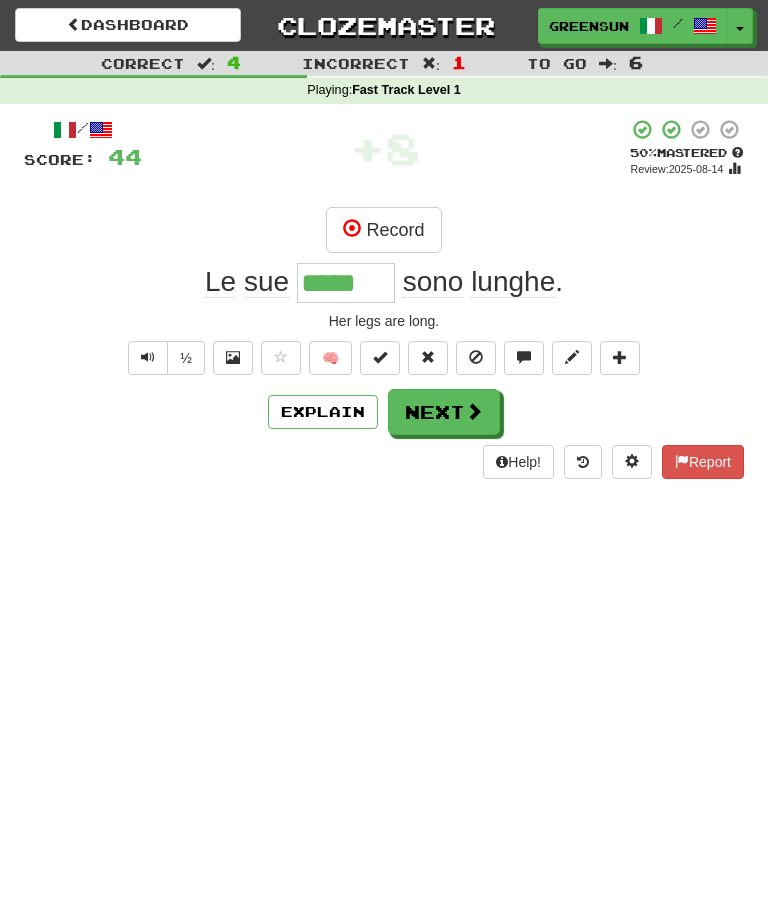 click on "Next" at bounding box center (444, 412) 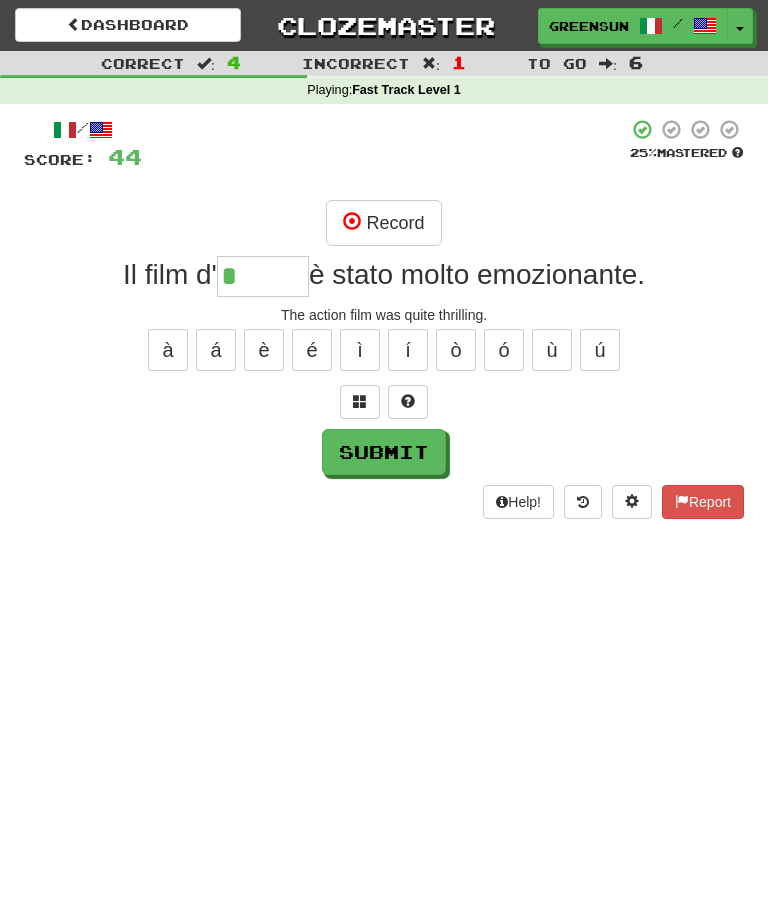click at bounding box center [360, 401] 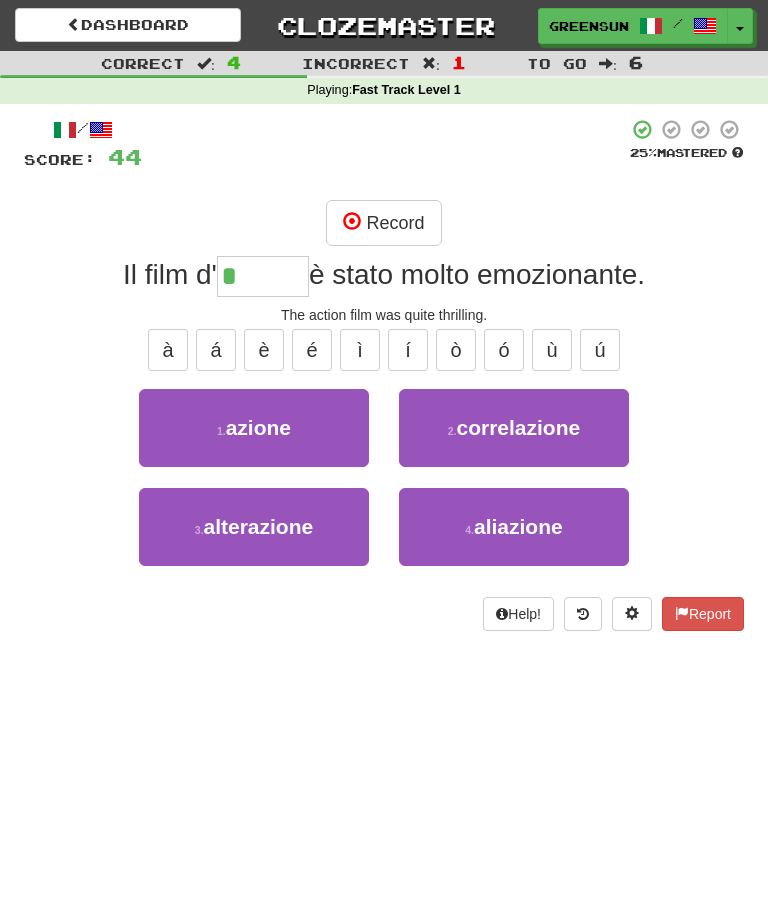 click on "azione" at bounding box center (258, 427) 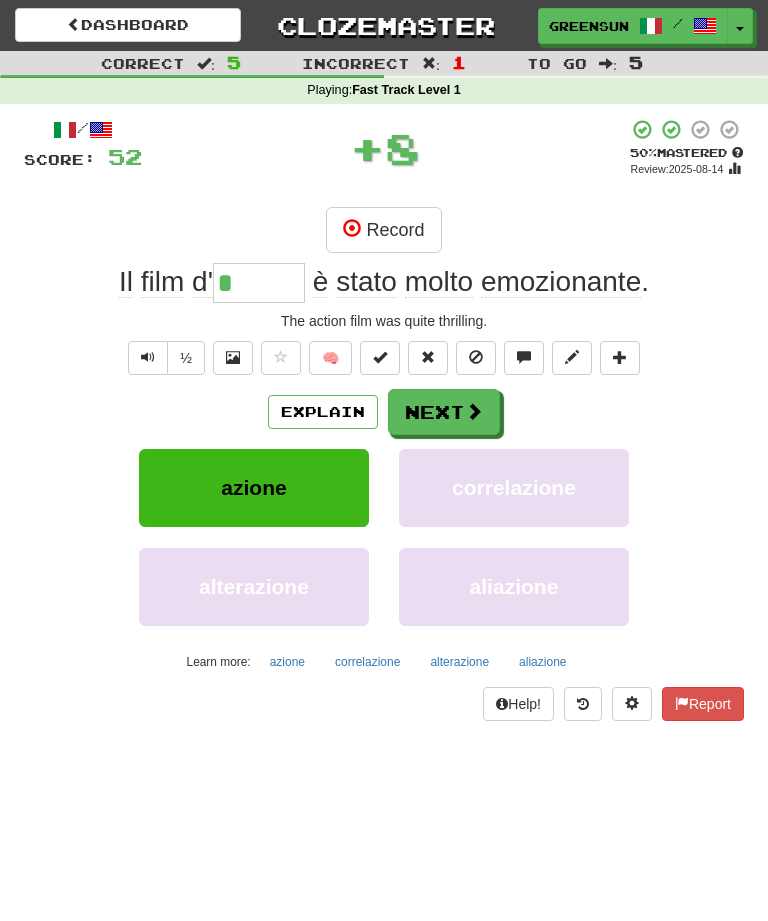 type on "******" 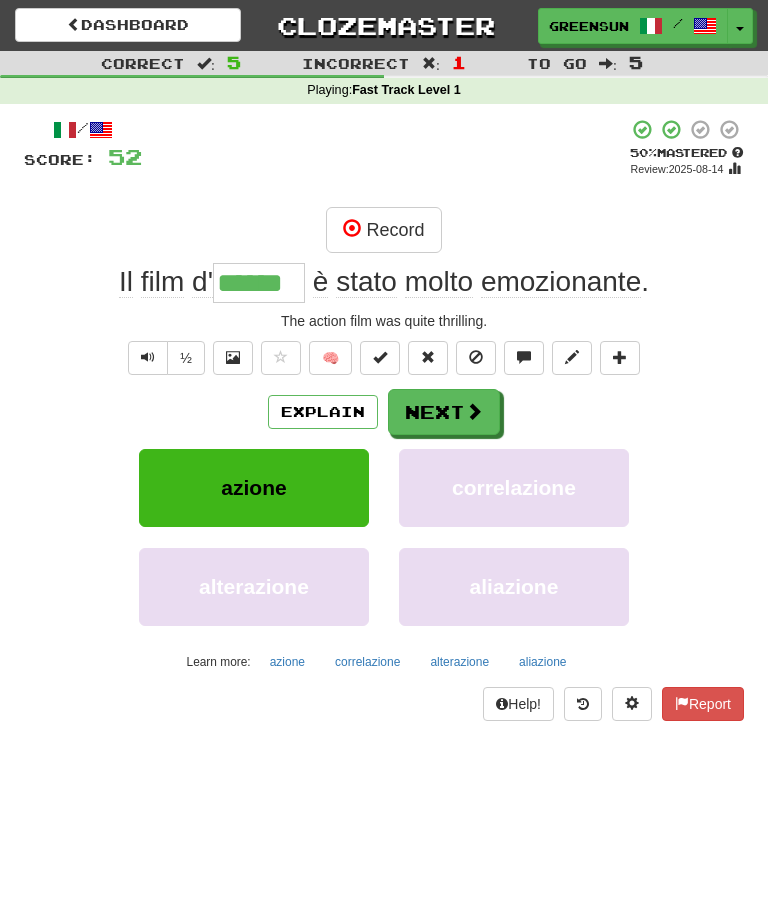 click at bounding box center (474, 411) 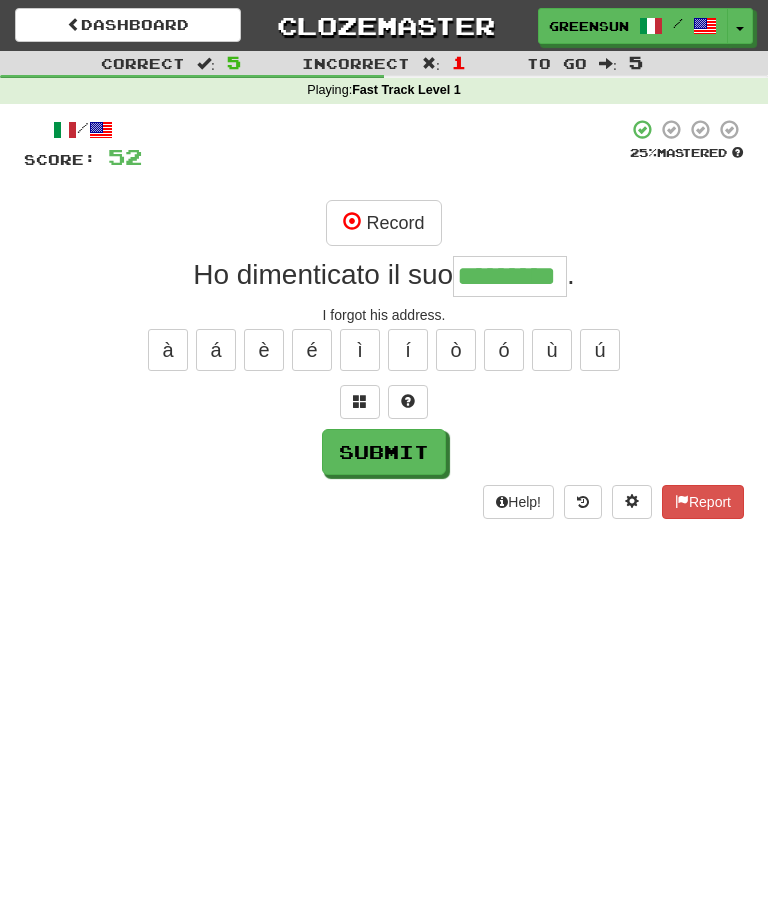 type on "*********" 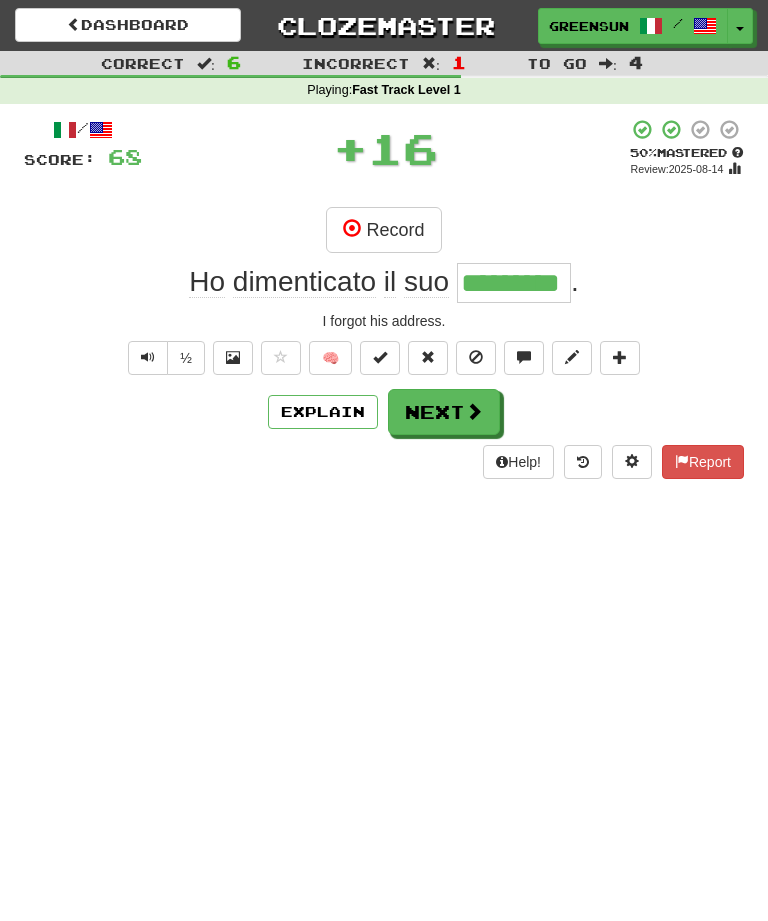 click on "Next" at bounding box center (444, 412) 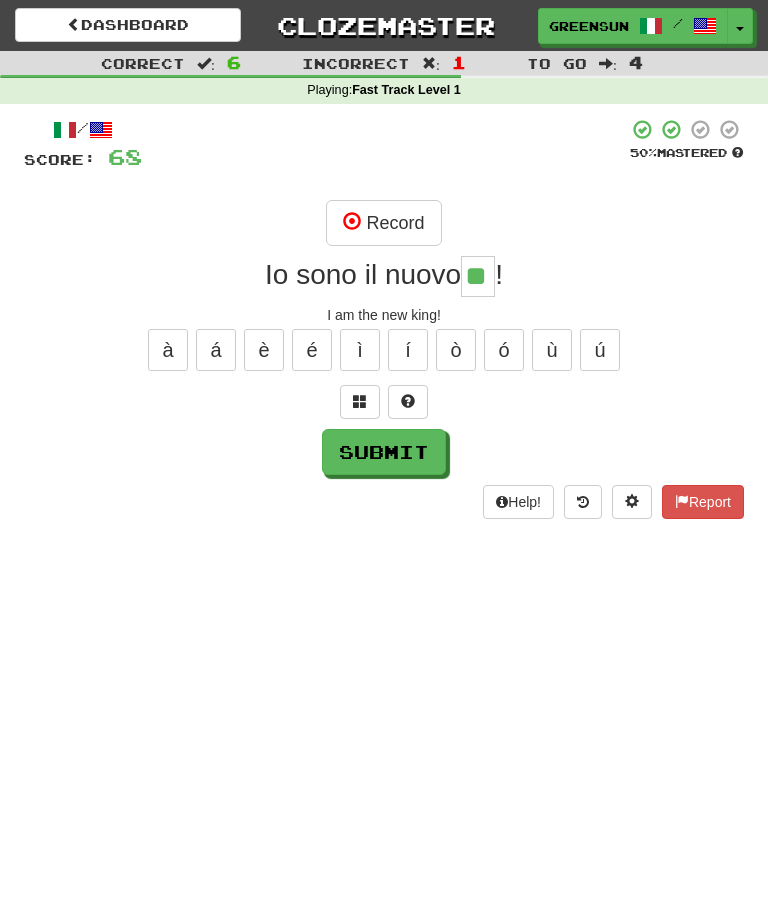type on "**" 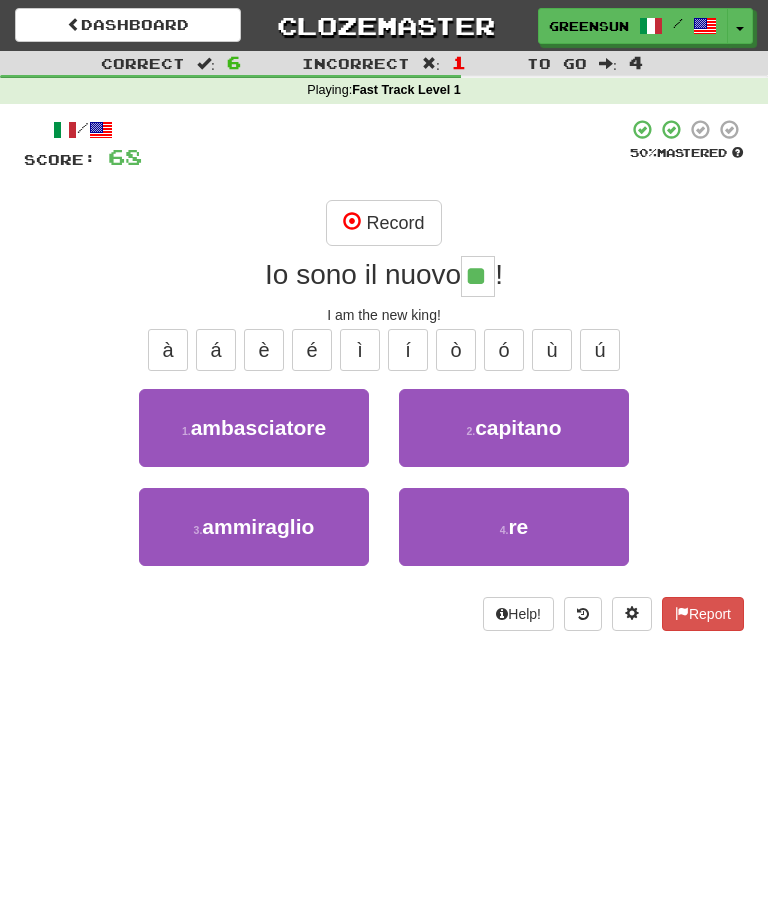 click on "4 .  re" at bounding box center (514, 527) 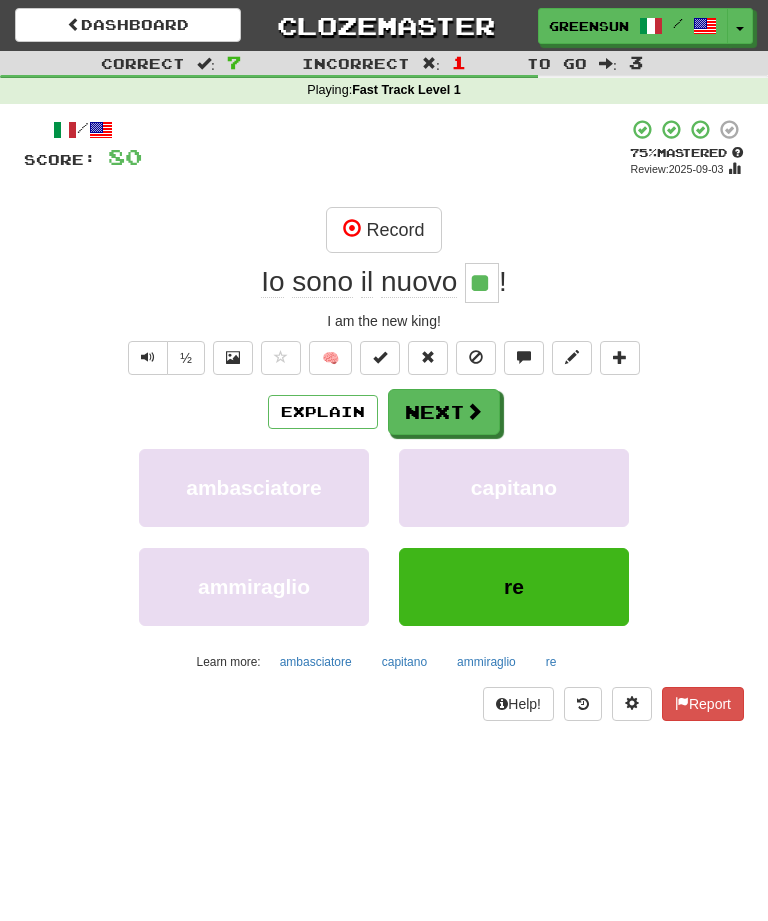 click on "Next" at bounding box center [444, 412] 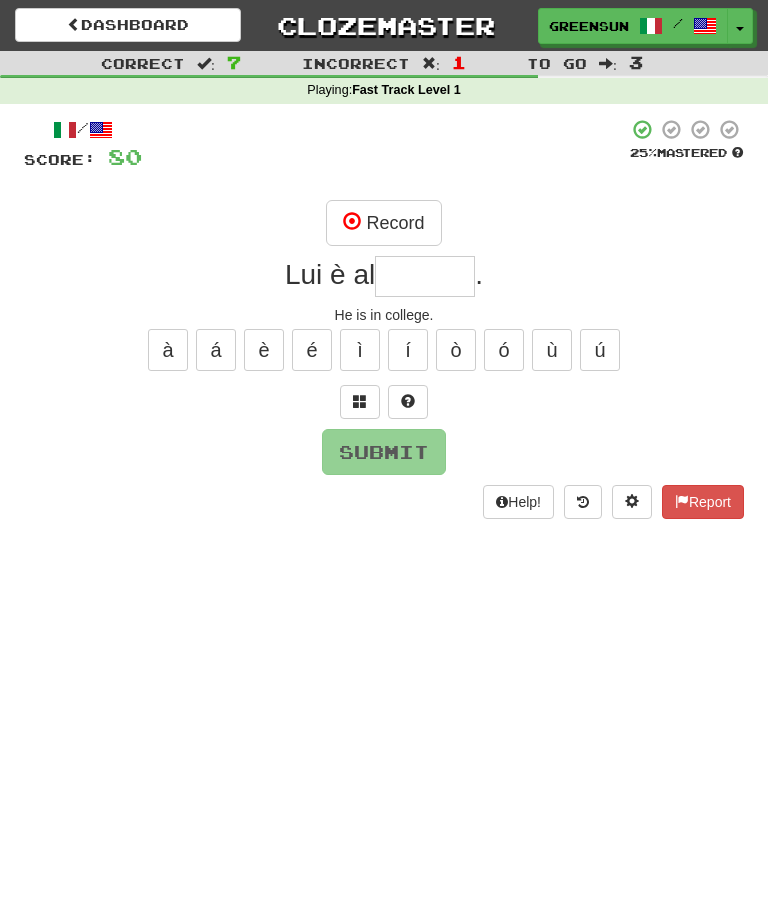 click at bounding box center [408, 401] 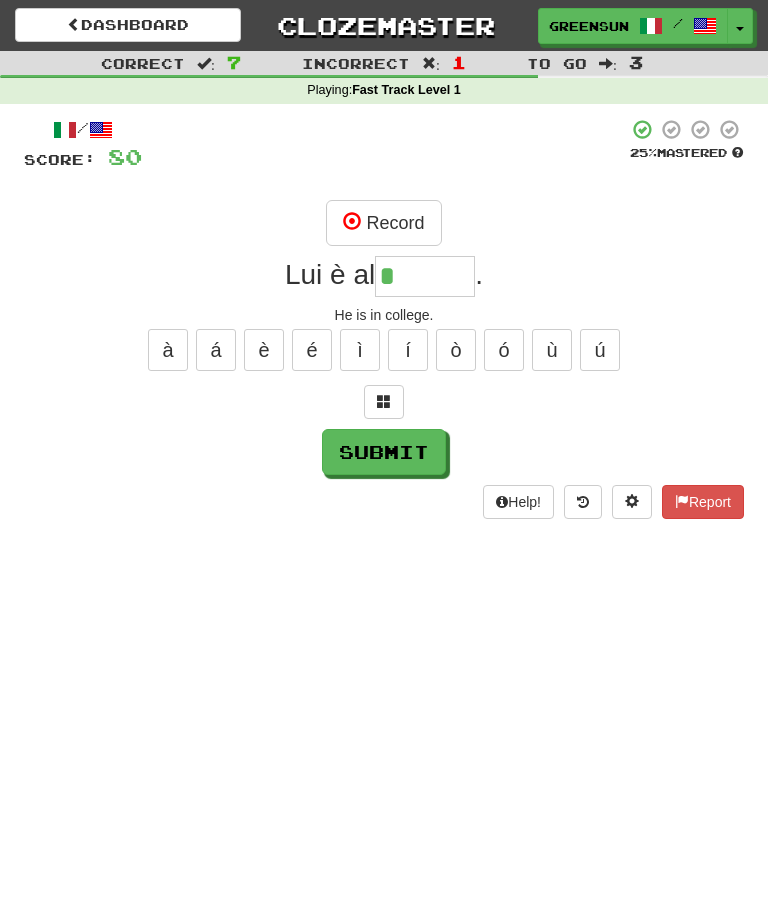 click at bounding box center [384, 401] 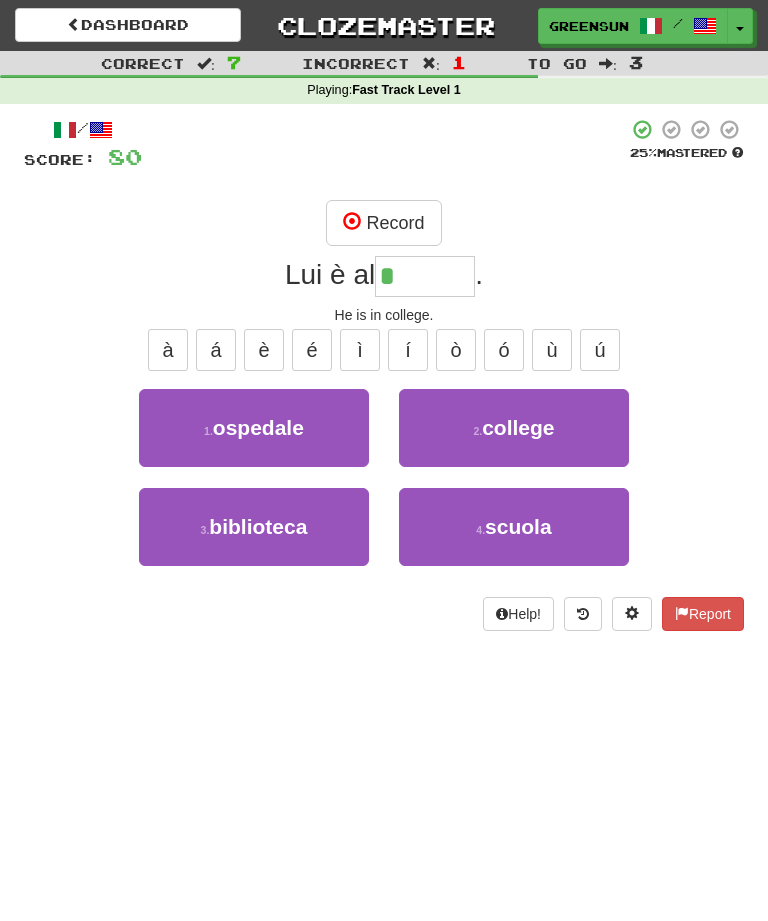 click on "college" at bounding box center (518, 427) 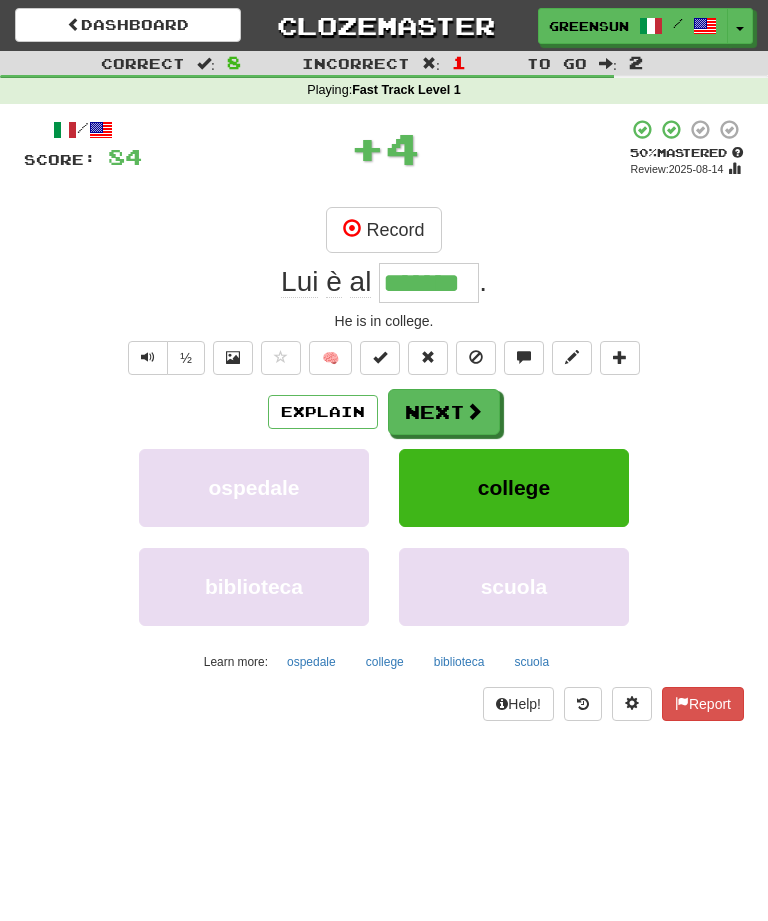 click at bounding box center (474, 411) 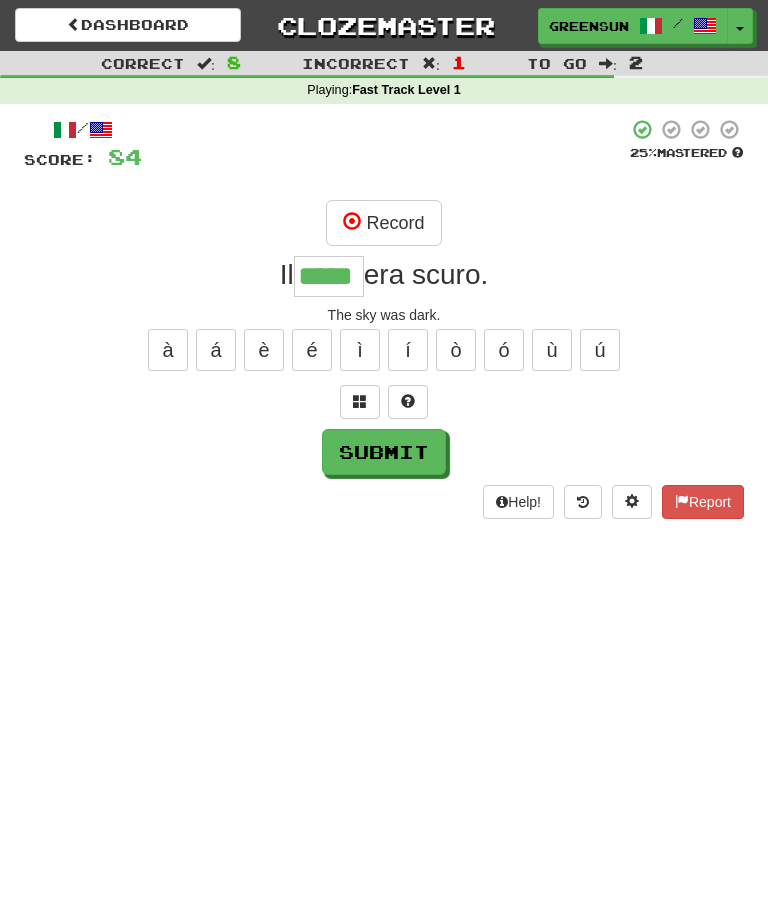 type on "*****" 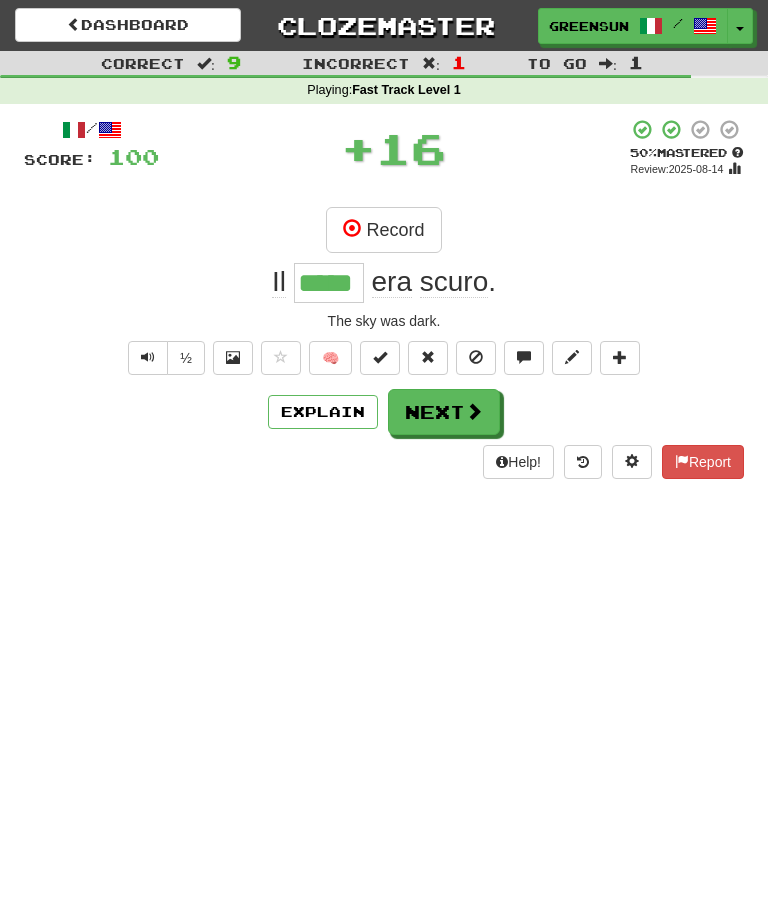 click on "Next" at bounding box center [444, 412] 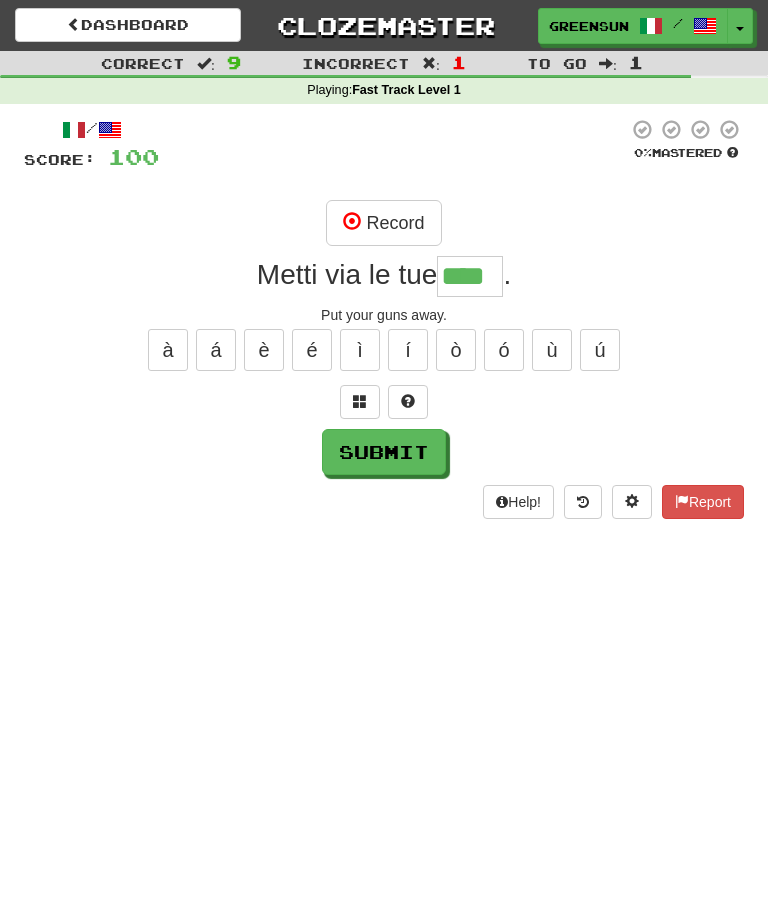 type on "****" 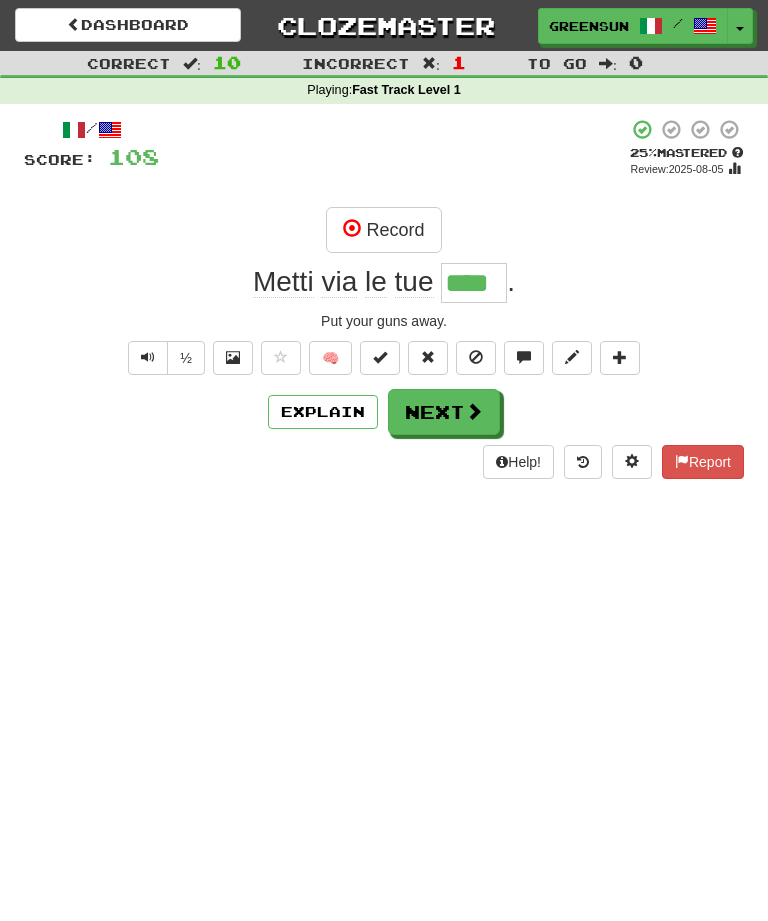 click at bounding box center (474, 411) 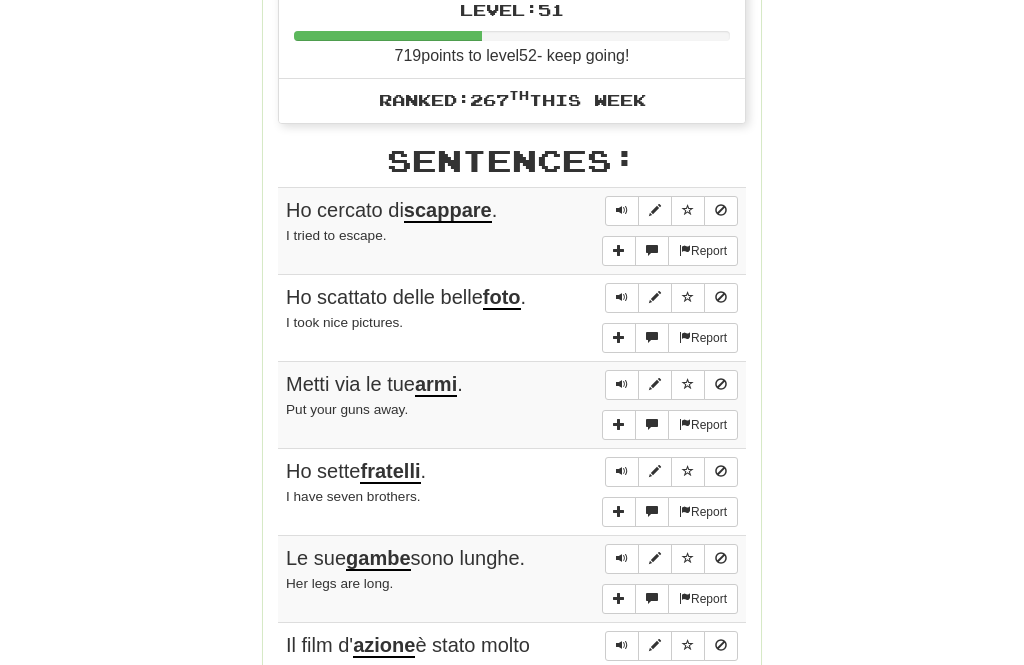 scroll, scrollTop: 1008, scrollLeft: 0, axis: vertical 